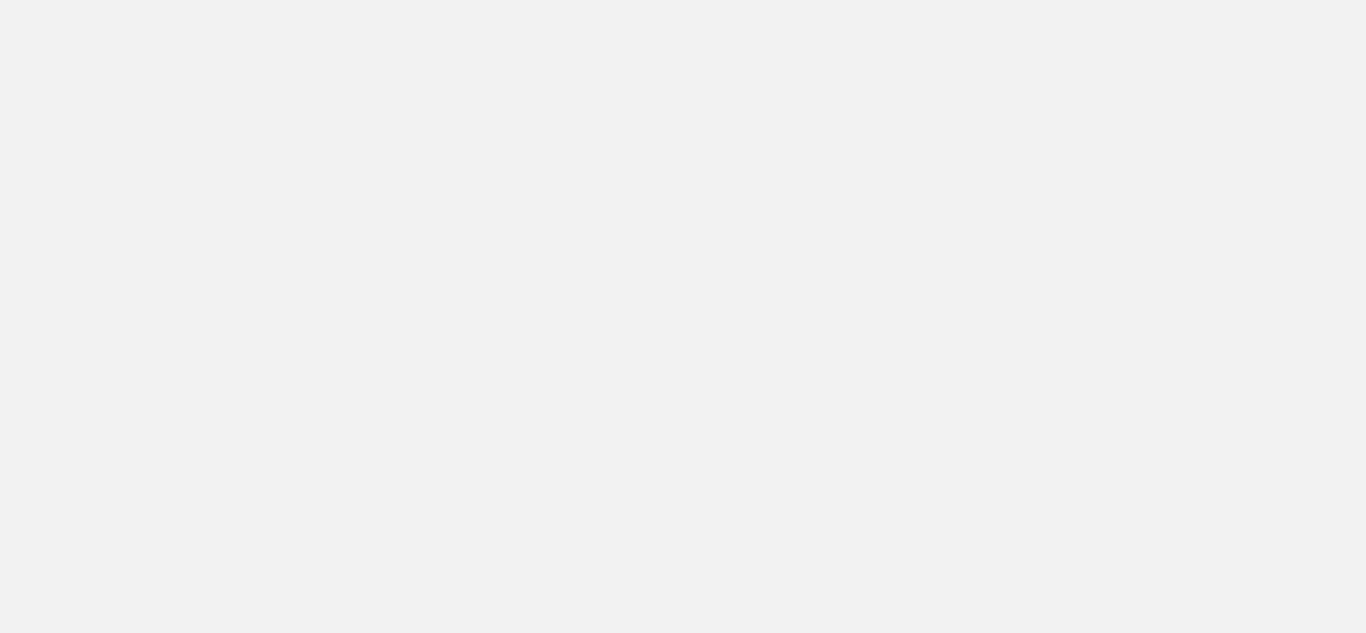 scroll, scrollTop: 0, scrollLeft: 0, axis: both 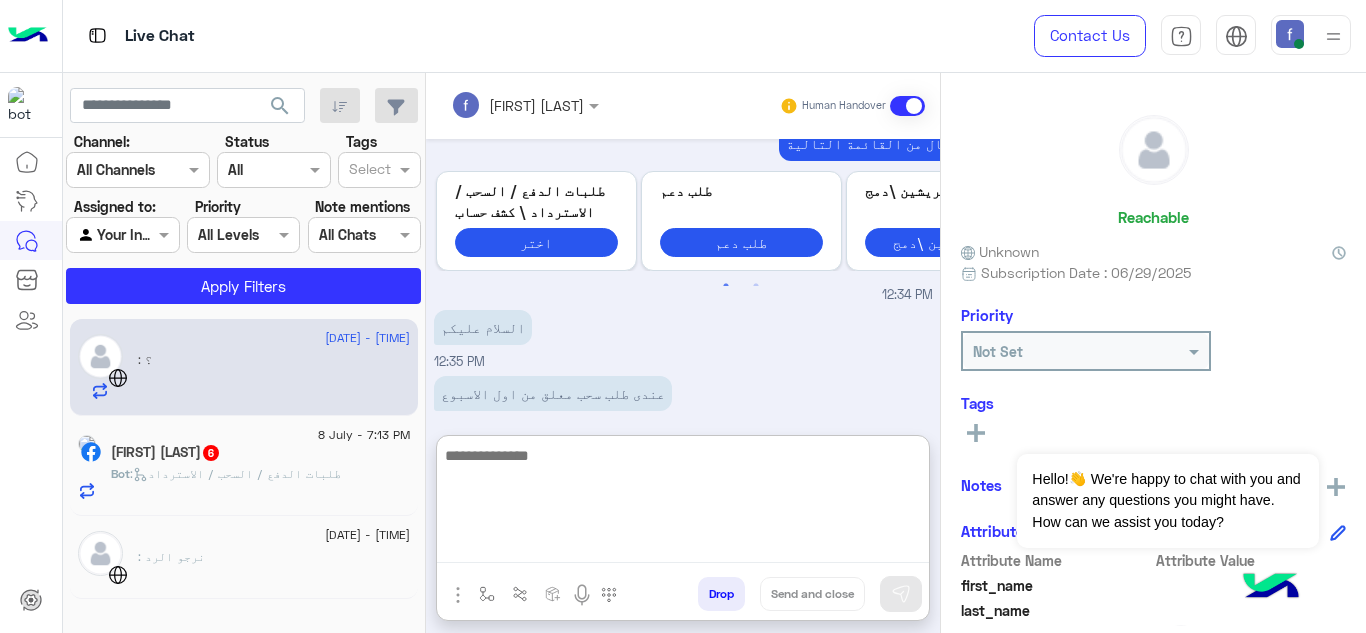 click at bounding box center [683, 503] 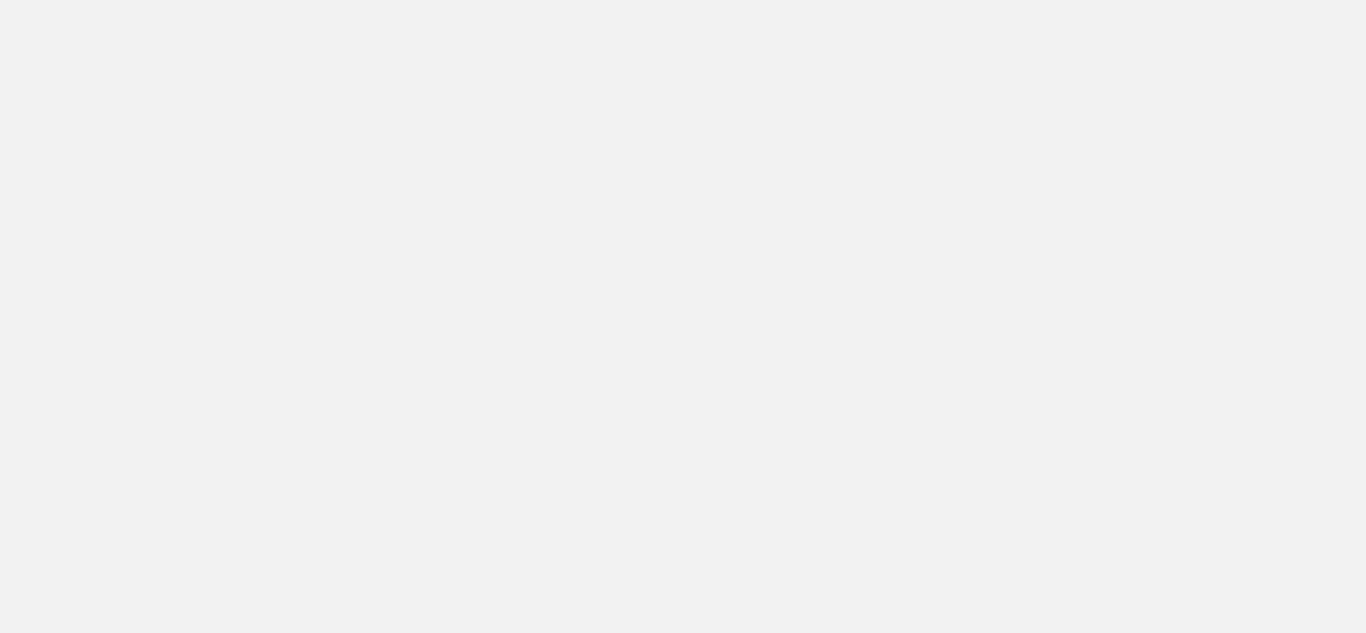 scroll, scrollTop: 0, scrollLeft: 0, axis: both 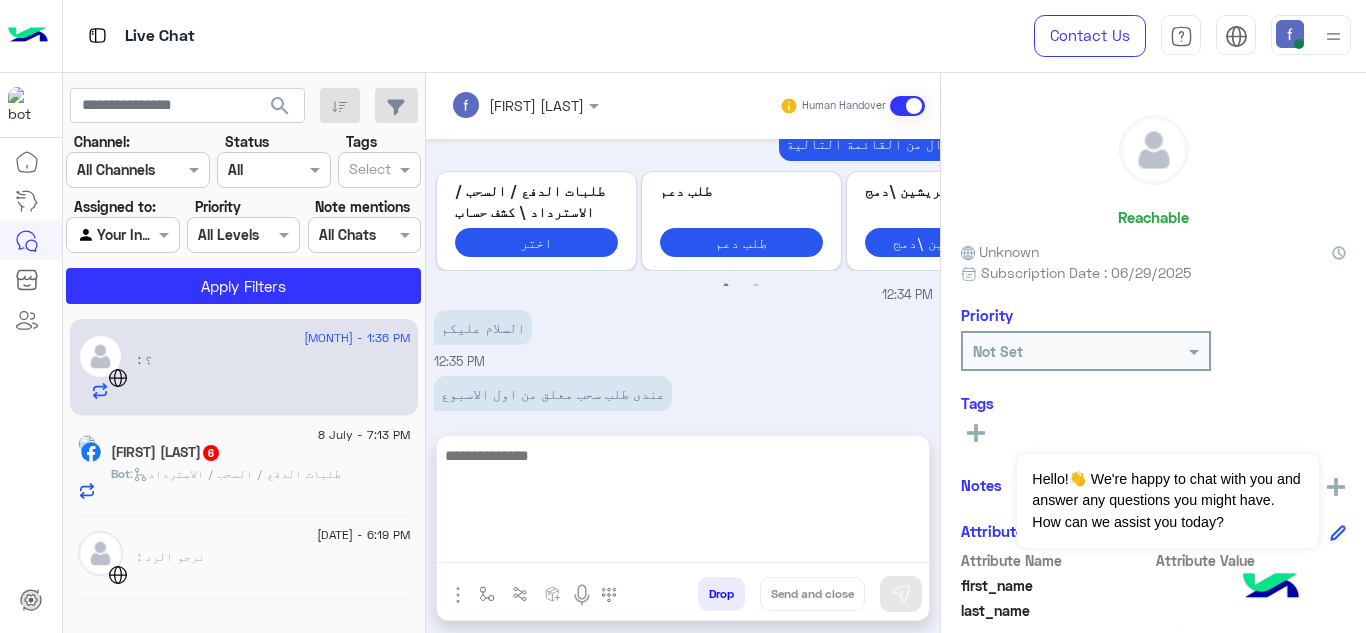 click at bounding box center (683, 503) 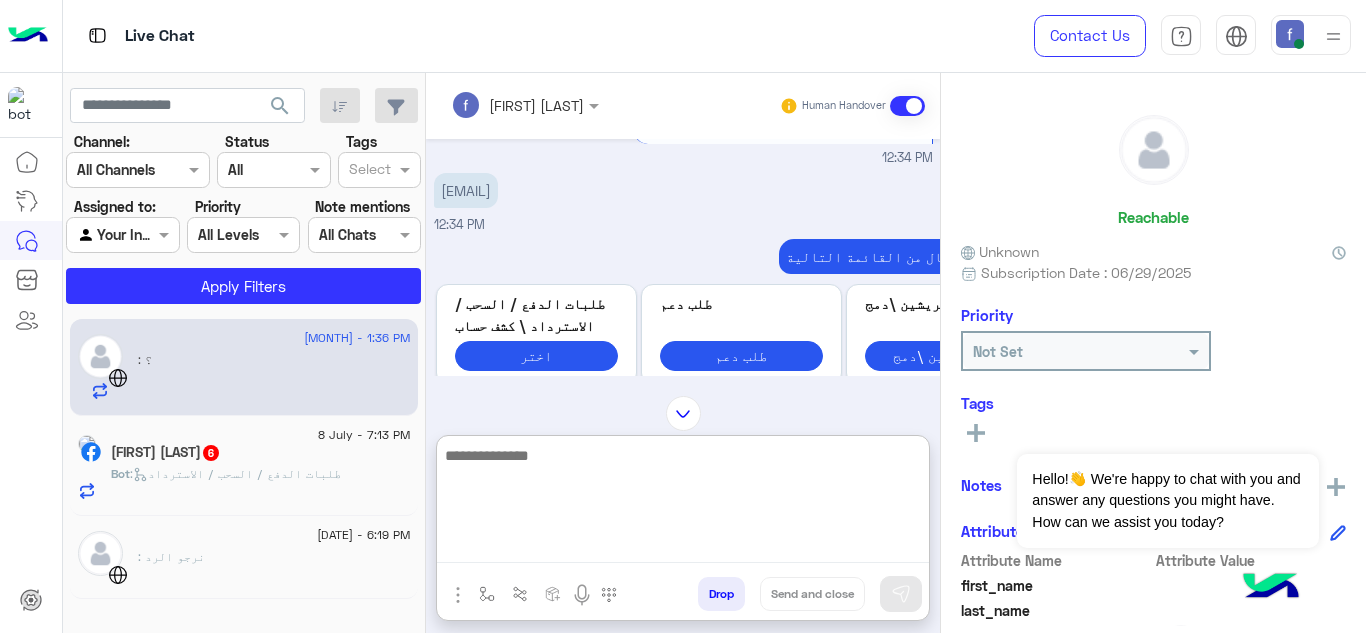 scroll, scrollTop: 3662, scrollLeft: 0, axis: vertical 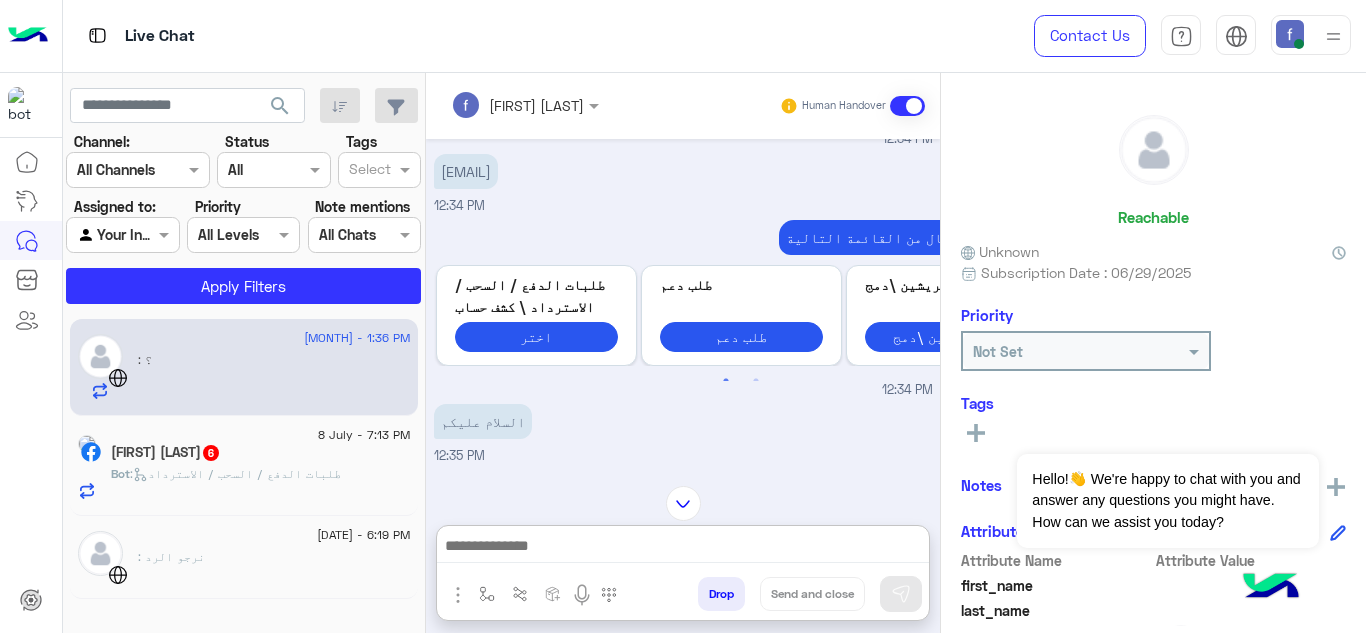 click on "[EMAIL]" at bounding box center [466, 171] 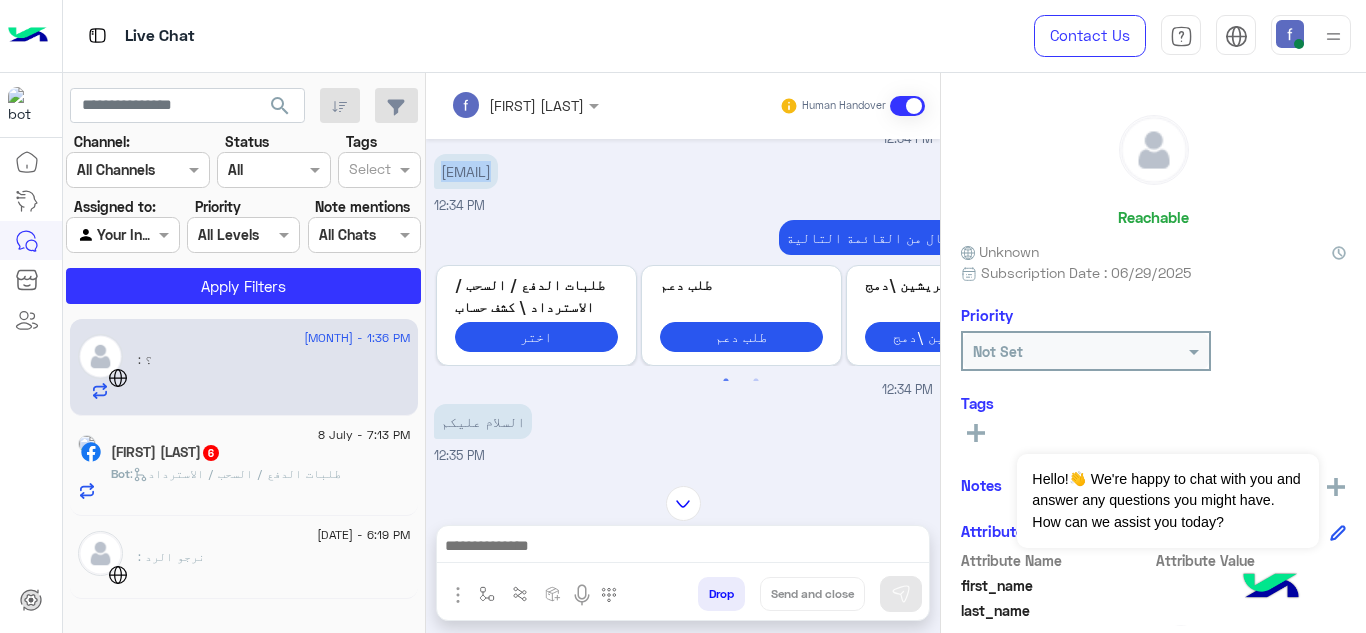 click on "[EMAIL]" at bounding box center (466, 171) 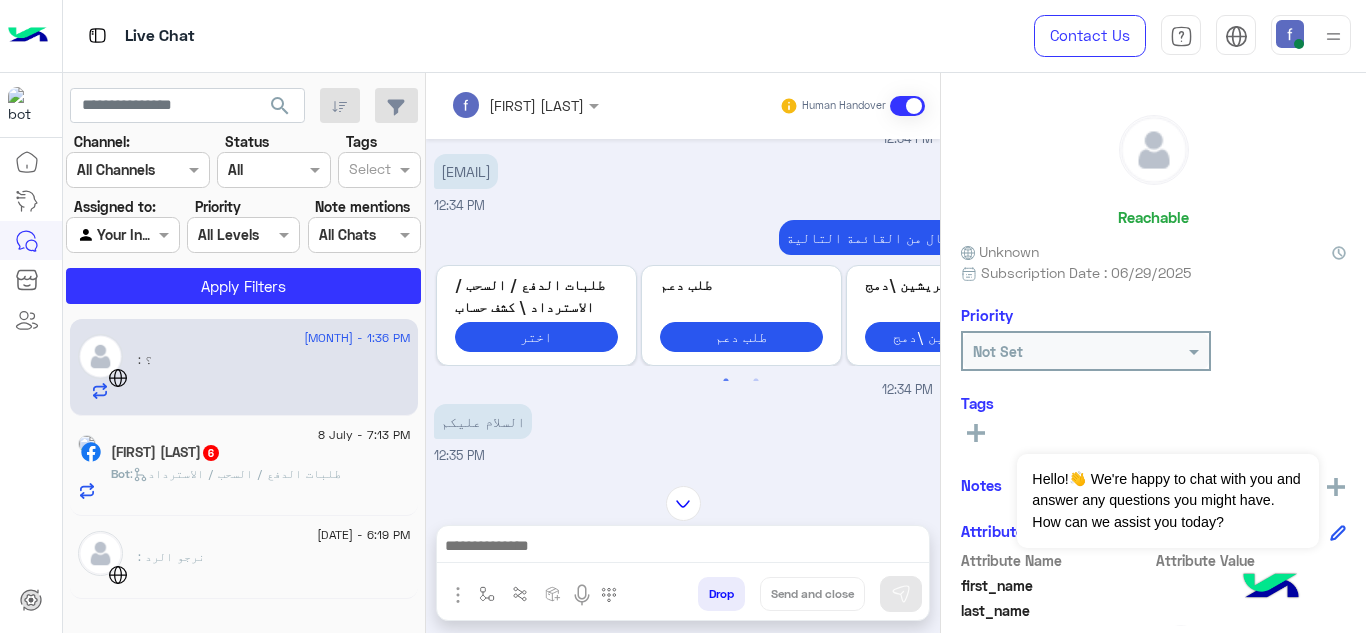 click on "[FIRST] [LAST]  6" at bounding box center [138, 347] 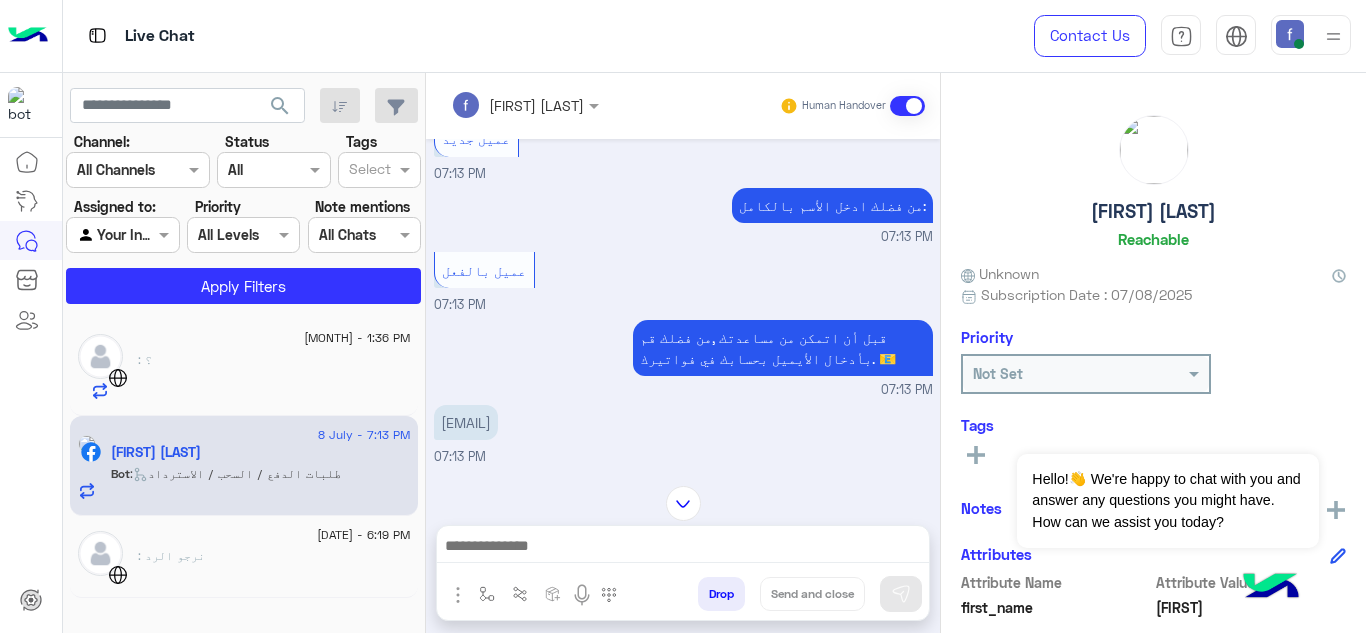 scroll, scrollTop: 876, scrollLeft: 0, axis: vertical 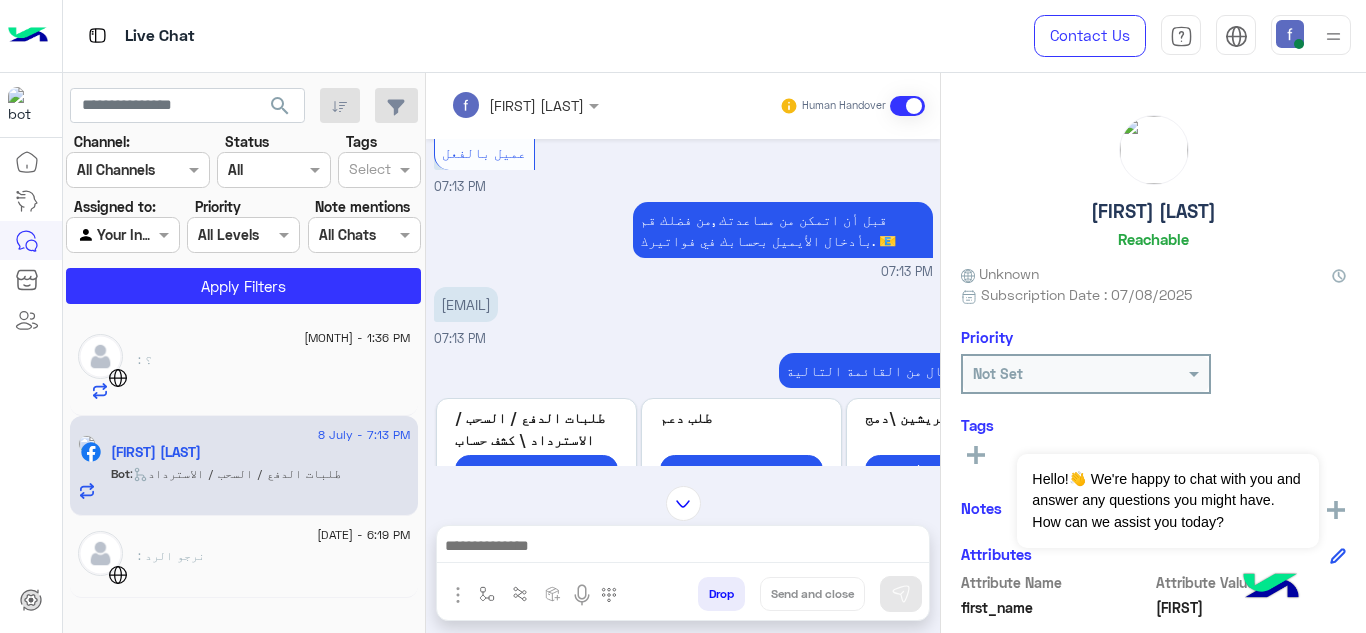 click on ": نرجو الرد" at bounding box center (274, 376) 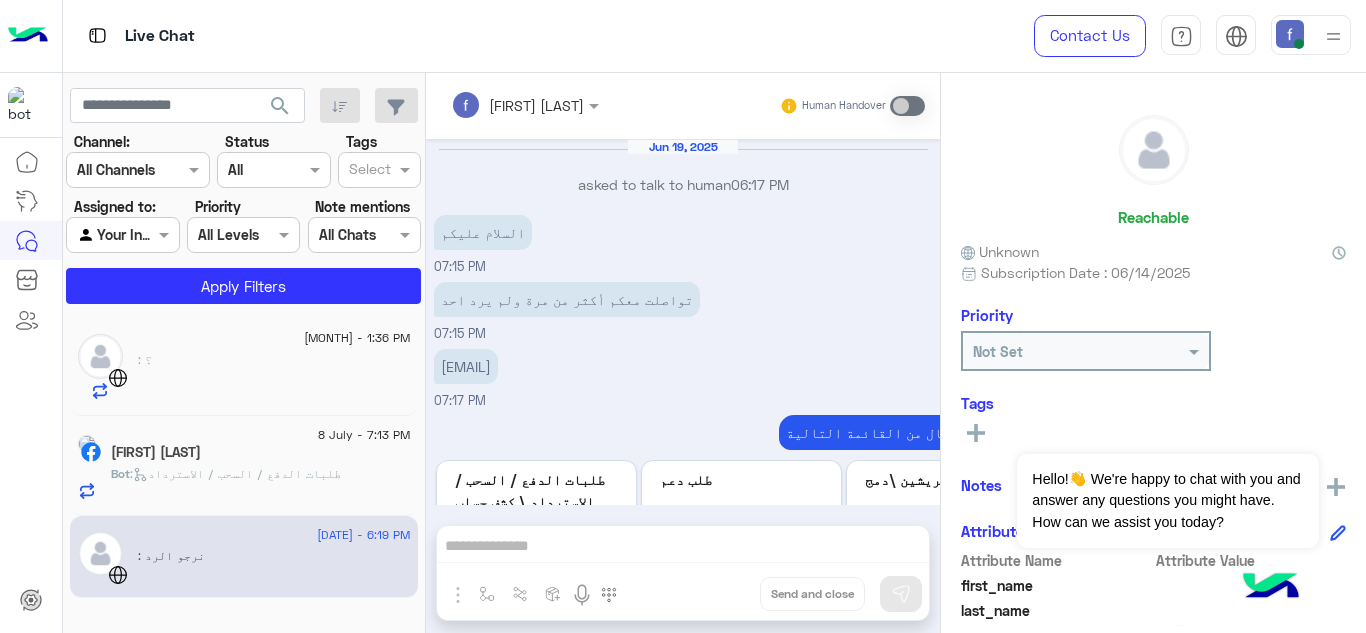 scroll, scrollTop: 476, scrollLeft: 0, axis: vertical 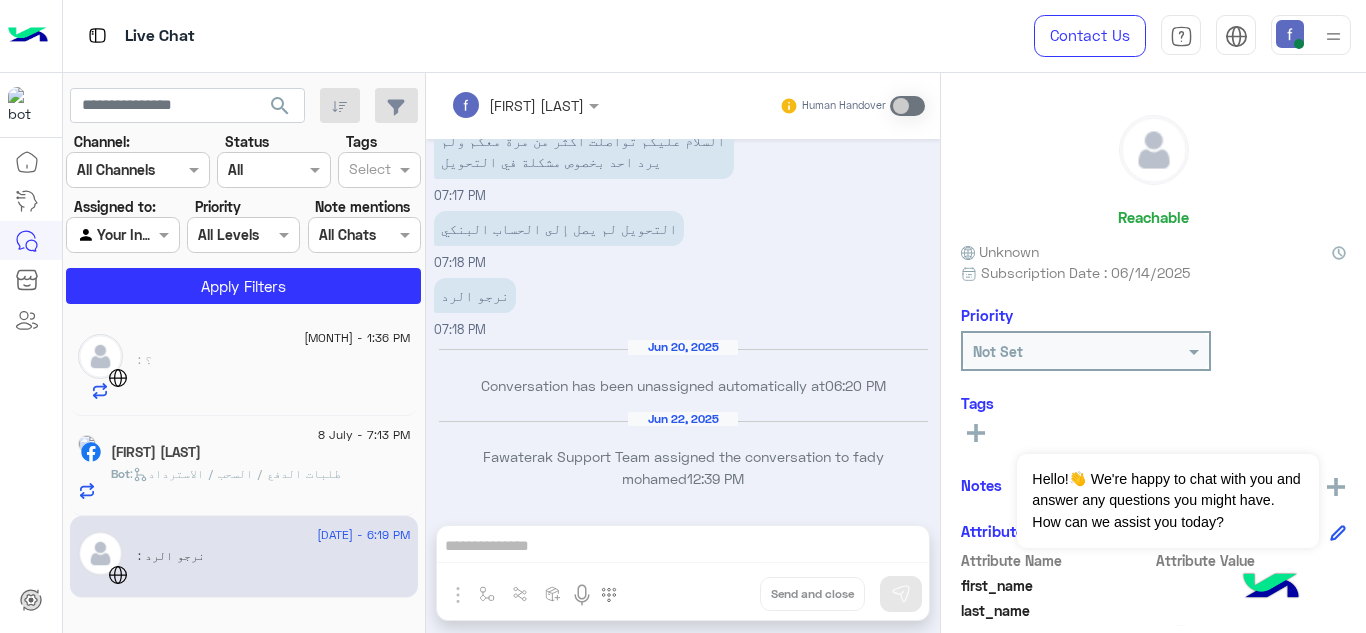 click on "[FIRST] [LAST] Human Handover     [DATE]     asked to talk to human   06:17 PM      السلام عليكم   07:15 PM  تواصلت معكم أكثر من مرة ولم يرد احد   07:15 PM  [EMAIL]   07:17 PM  اختر سبب الاتصال من القائمة التالية: Previous طلبات الدفع / السحب / الاسترداد \ كشف حساب  اختر  طلب دعم  طلب دعم  انتجريشين \دمج  انتجريشين \دمج  استفسار آخر  استفسار آخر  Next 1 2    07:17 PM  السلام عليكم تواصلت أكثر من مرة معكم ولم يرد احد بخصوص مشكلة في التحويل   07:17 PM  التحويل لم يصل إلى الحساب البنكي   07:18 PM  نرجو الرد   07:18 PM   [DATE]   Conversation has been unassigned automatically at   06:20 PM       [DATE]   Fawaterak Support Team  assigned the conversation to [FIRST] [LAST]  12:39 PM      Drop   Send and close" at bounding box center [683, 357] 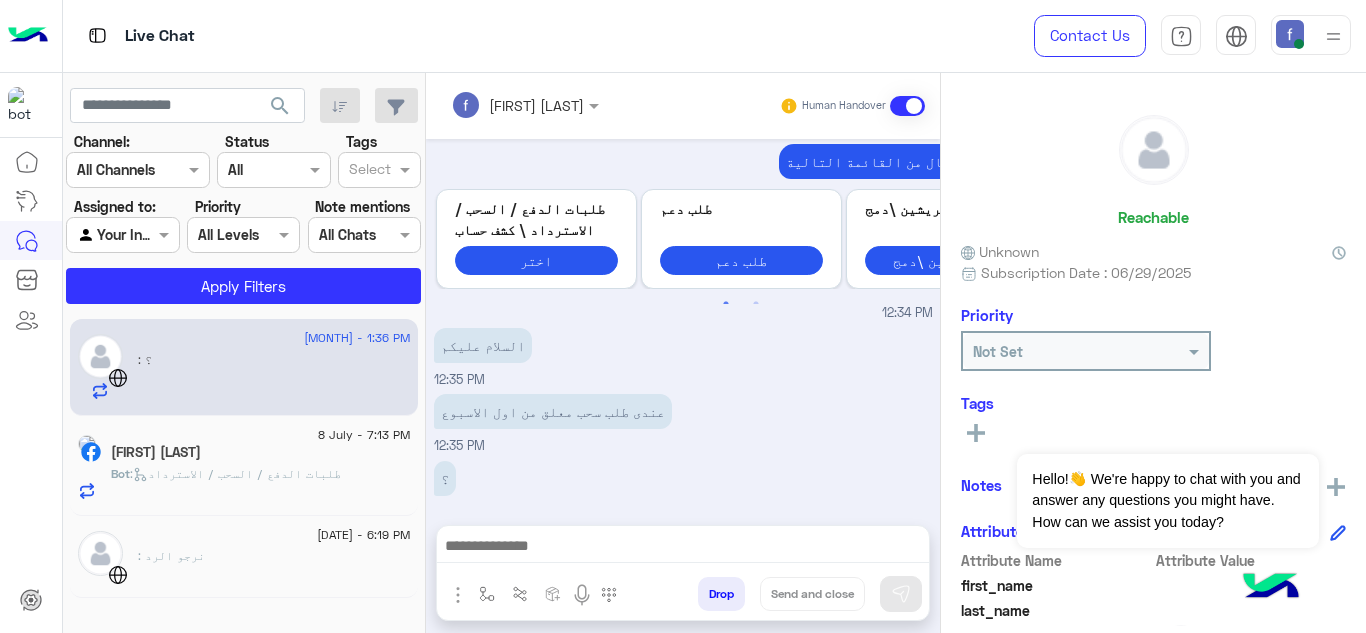 scroll, scrollTop: 726, scrollLeft: 0, axis: vertical 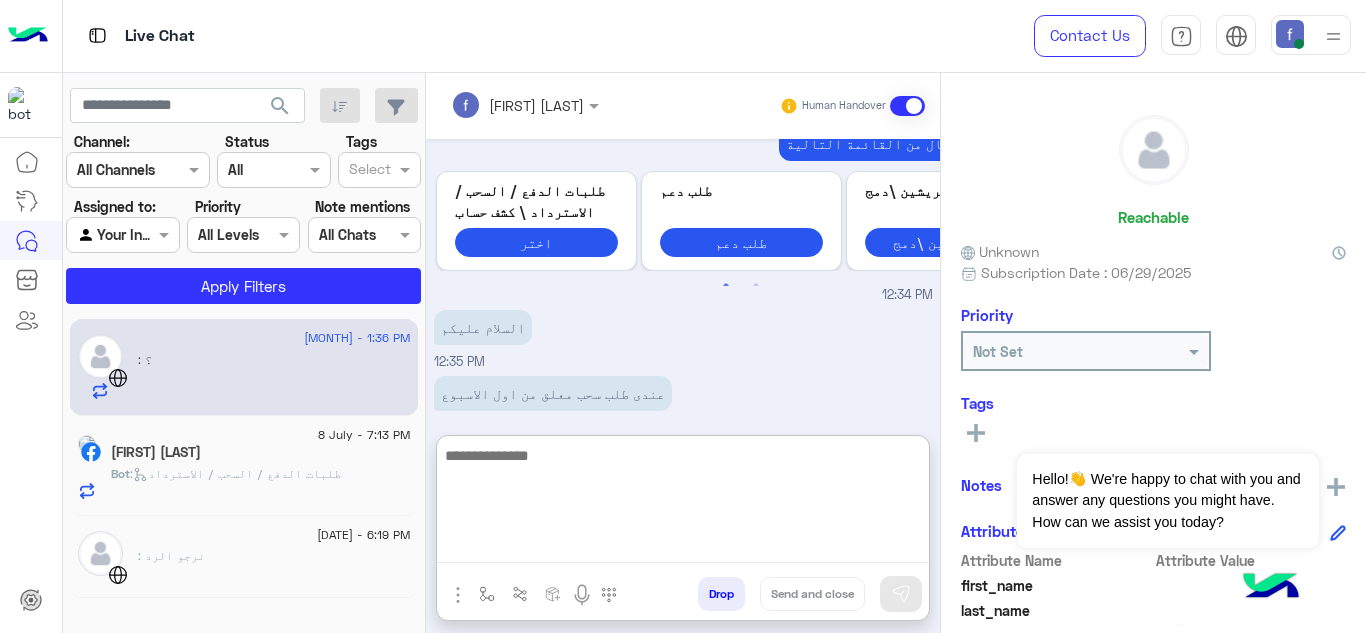 click at bounding box center [683, 503] 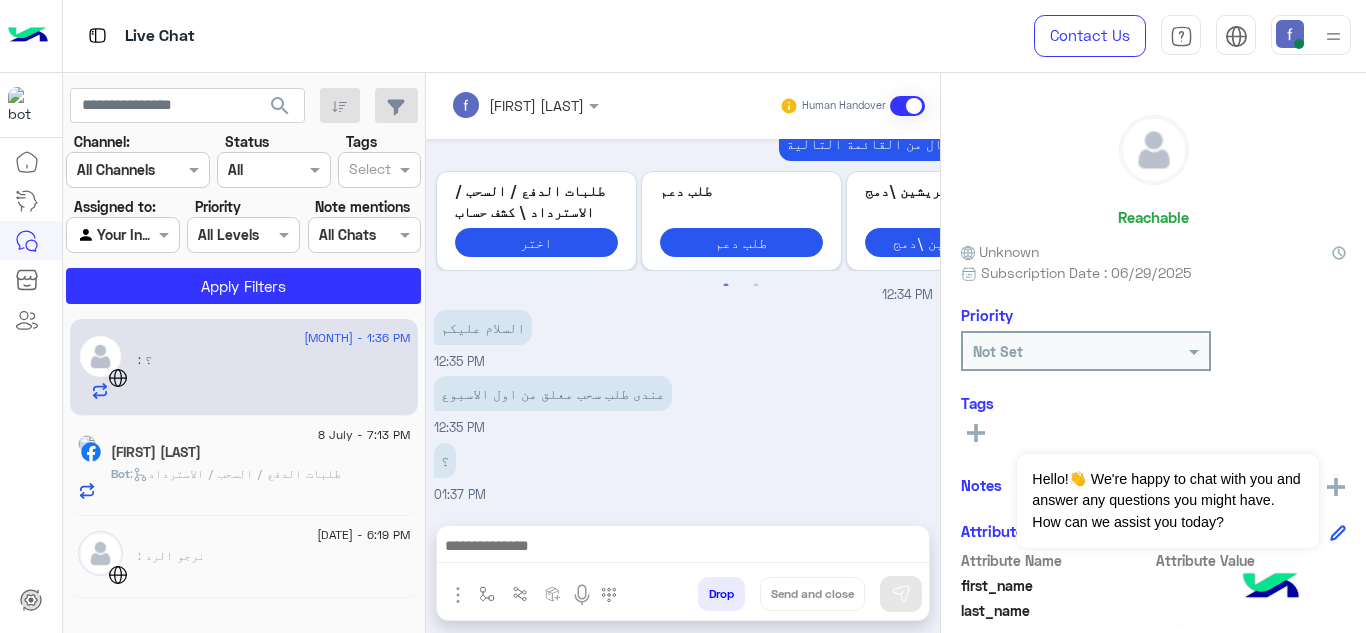 click on "Live Chat   Contact Us  Help Center عربي English" at bounding box center (715, 36) 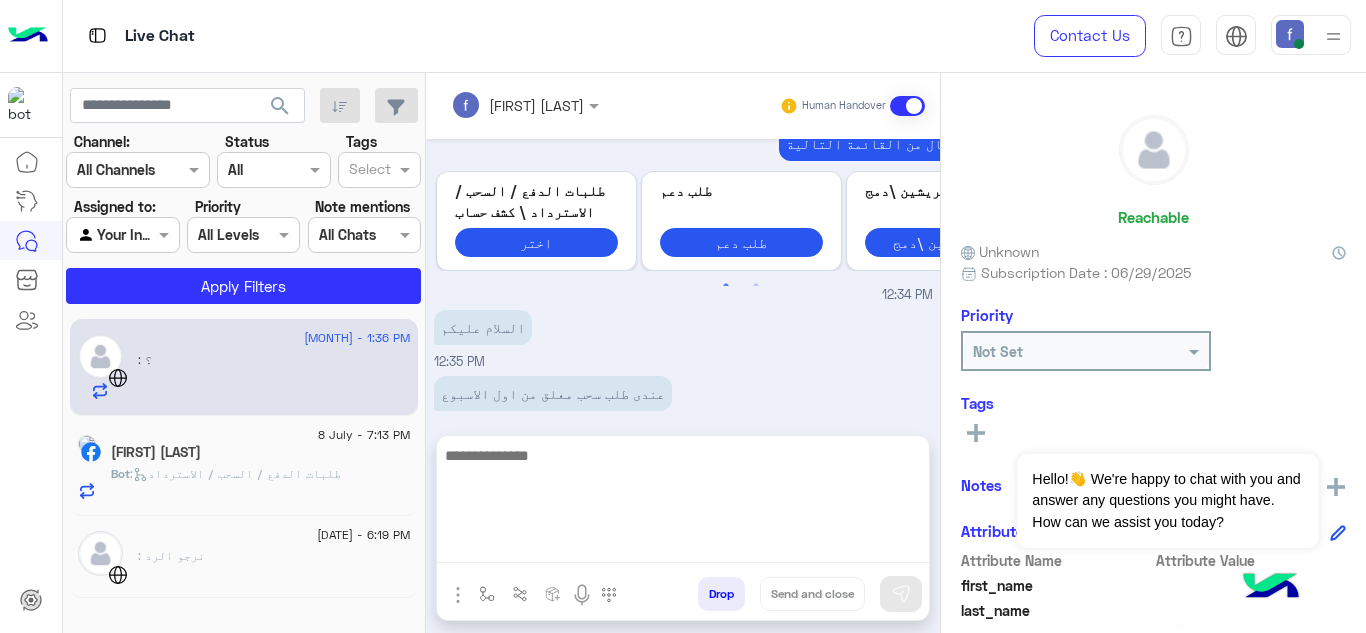 click at bounding box center [683, 503] 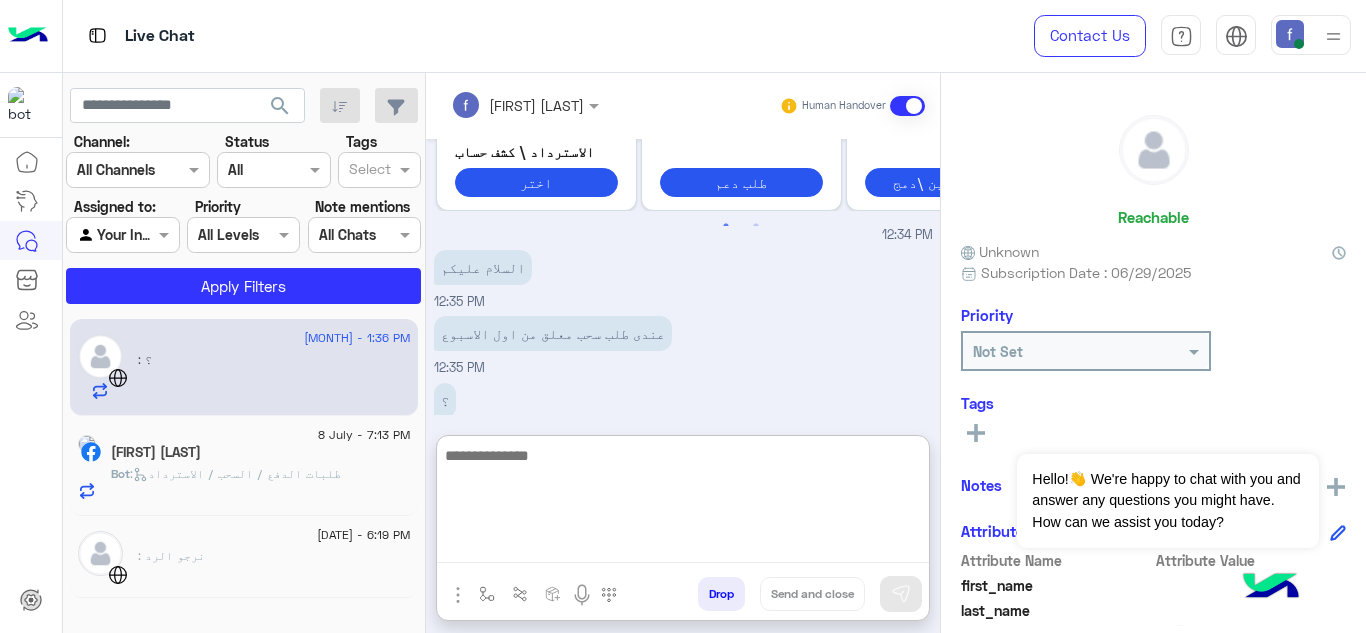 scroll, scrollTop: 816, scrollLeft: 0, axis: vertical 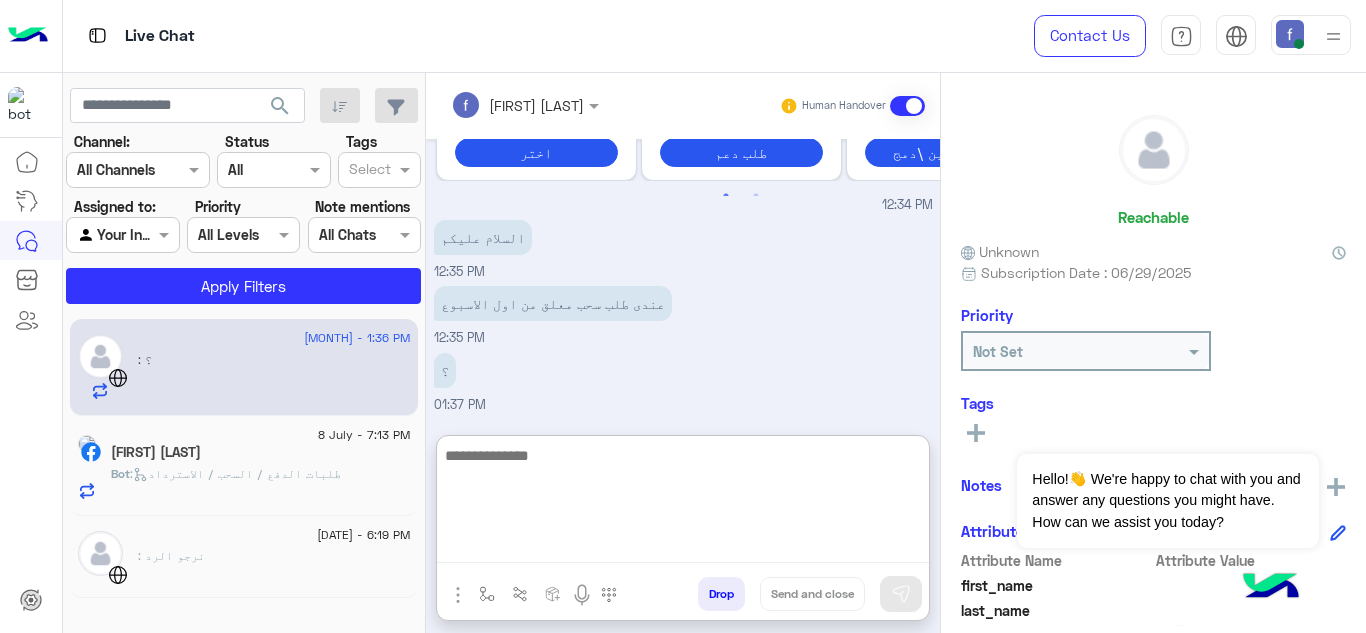 click at bounding box center [683, 503] 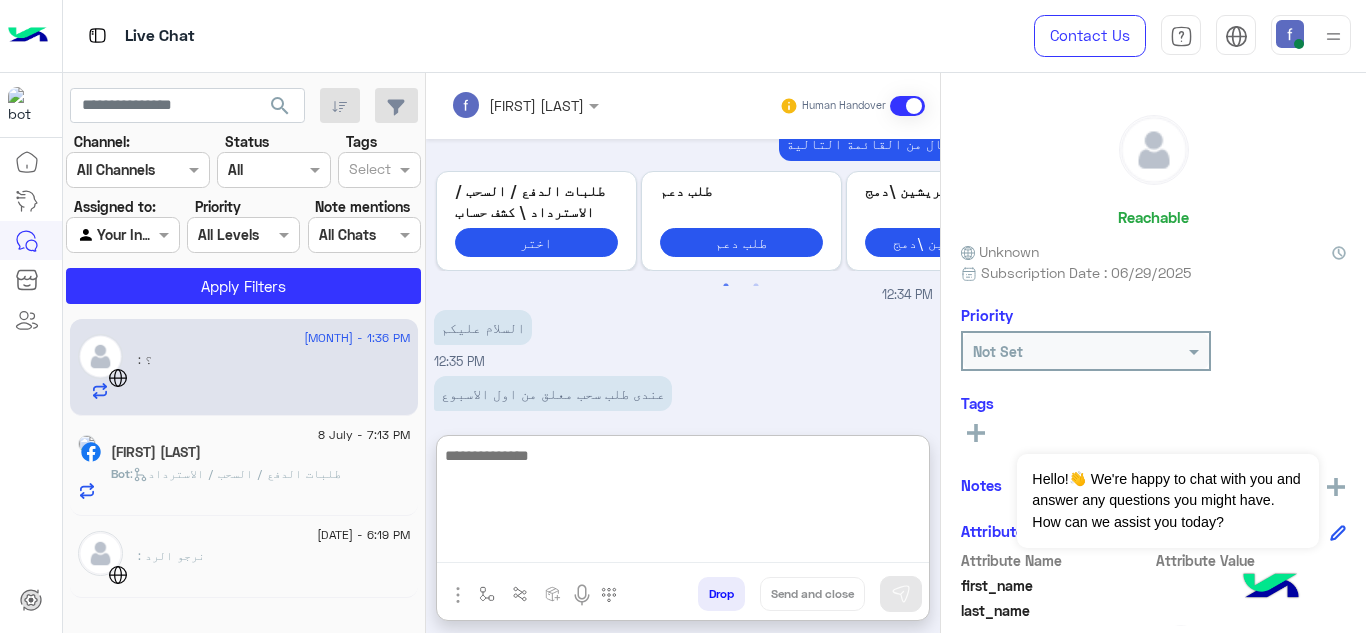 click at bounding box center [683, 503] 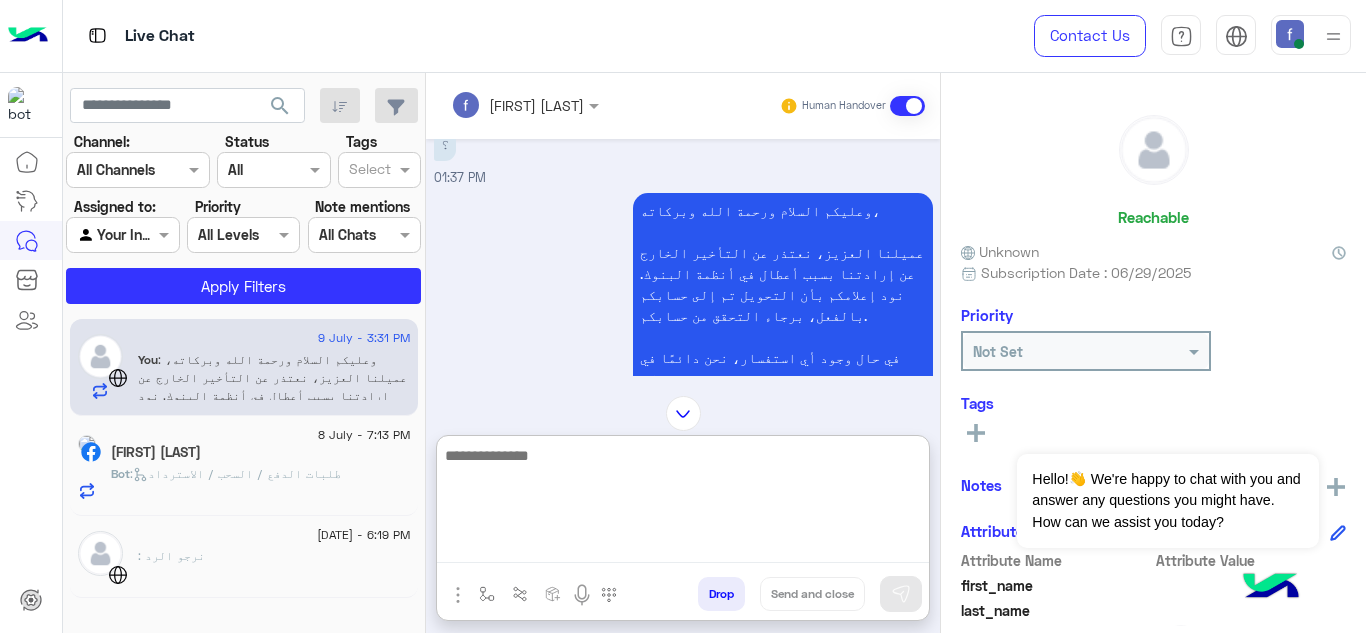 scroll, scrollTop: 926, scrollLeft: 0, axis: vertical 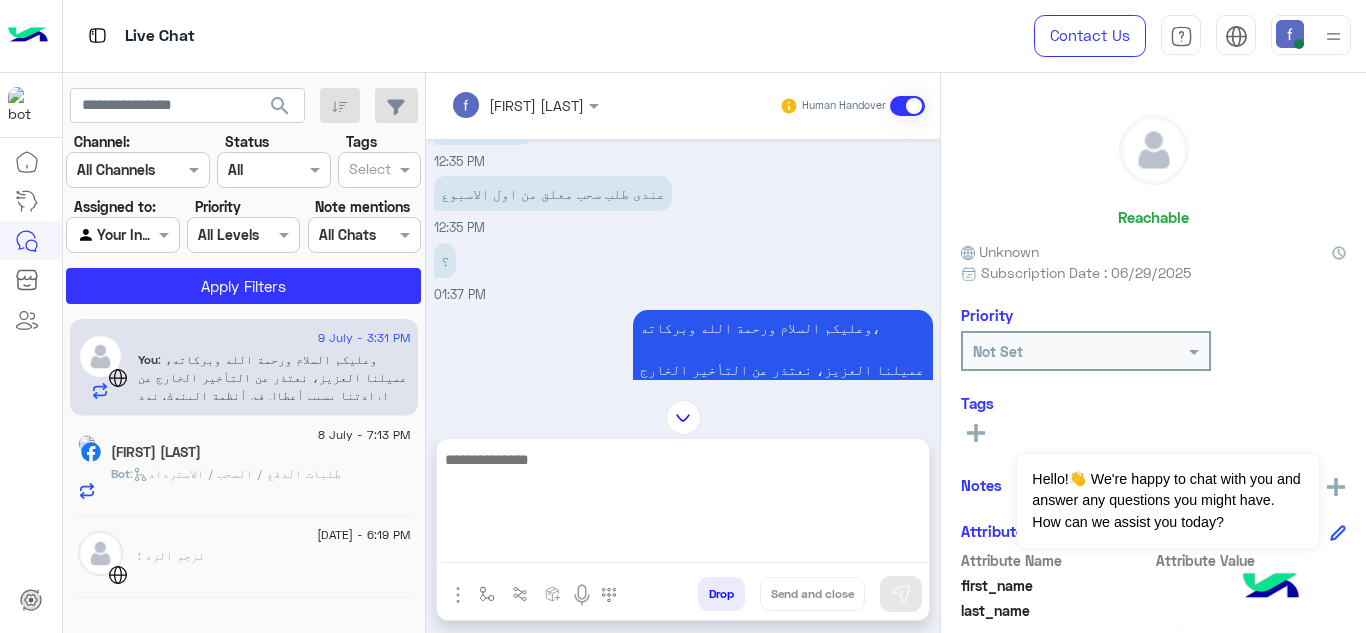 click on ":   طلبات الدفع / السحب / الاسترداد" at bounding box center [274, 413] 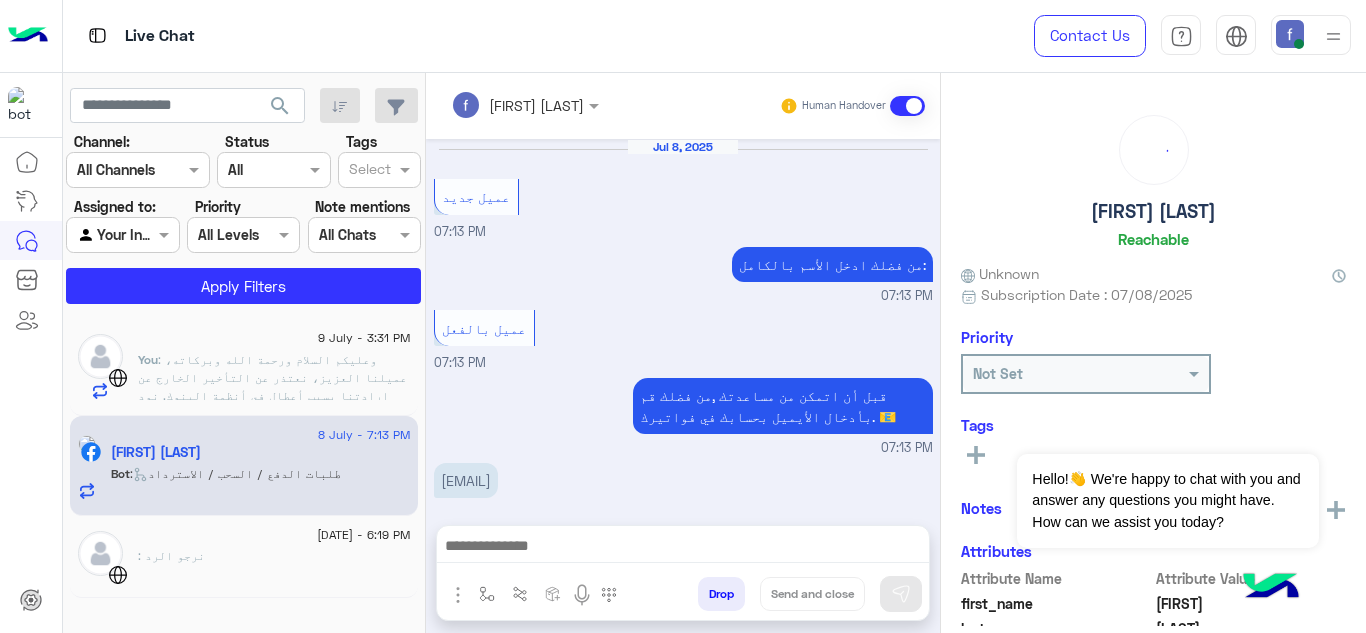 scroll, scrollTop: 507, scrollLeft: 0, axis: vertical 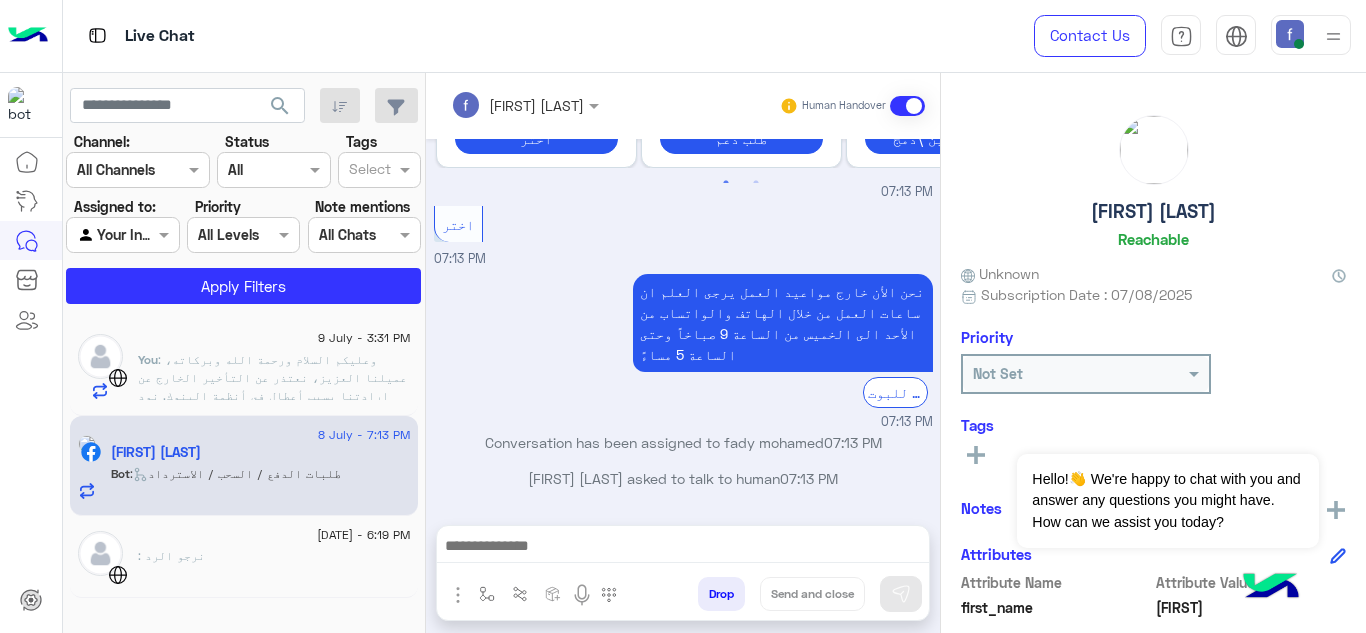 click at bounding box center (683, 548) 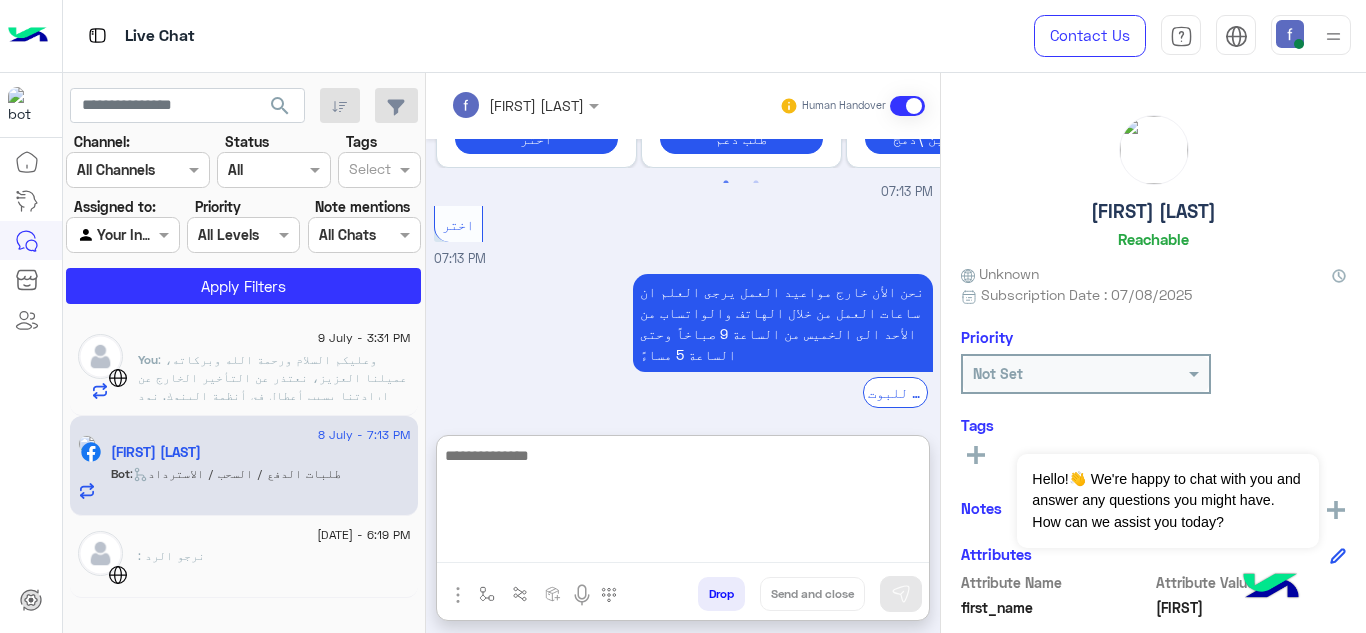click at bounding box center (683, 503) 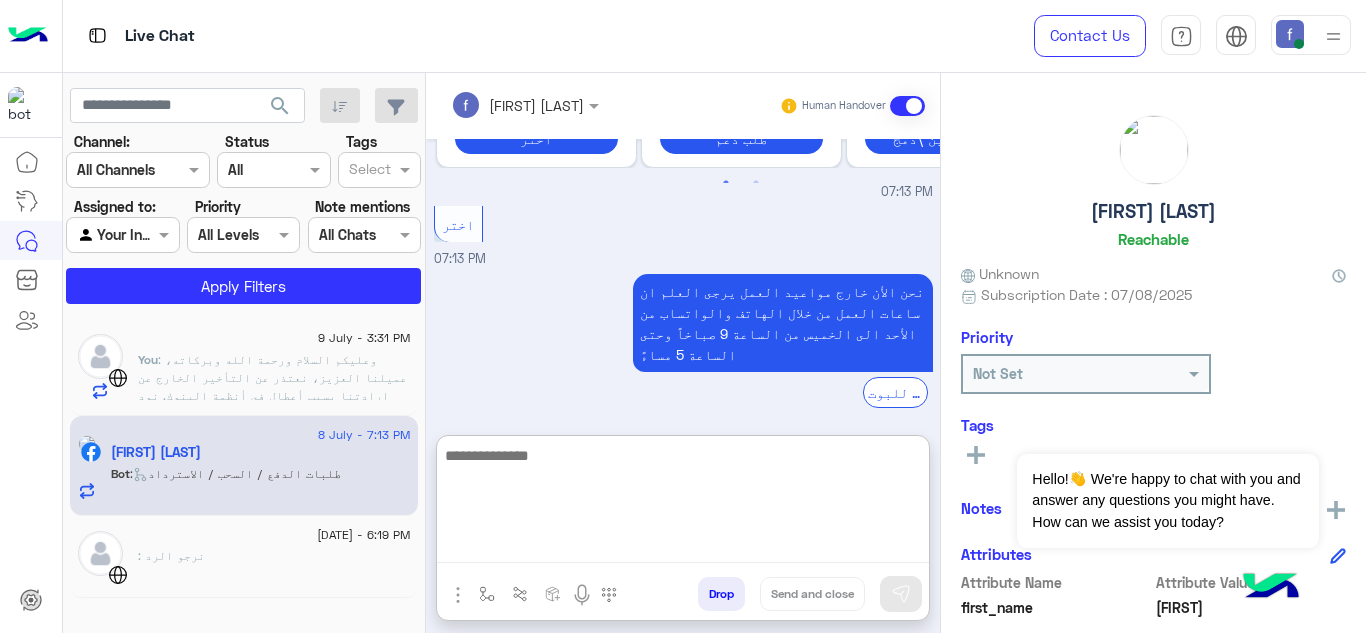click at bounding box center [683, 503] 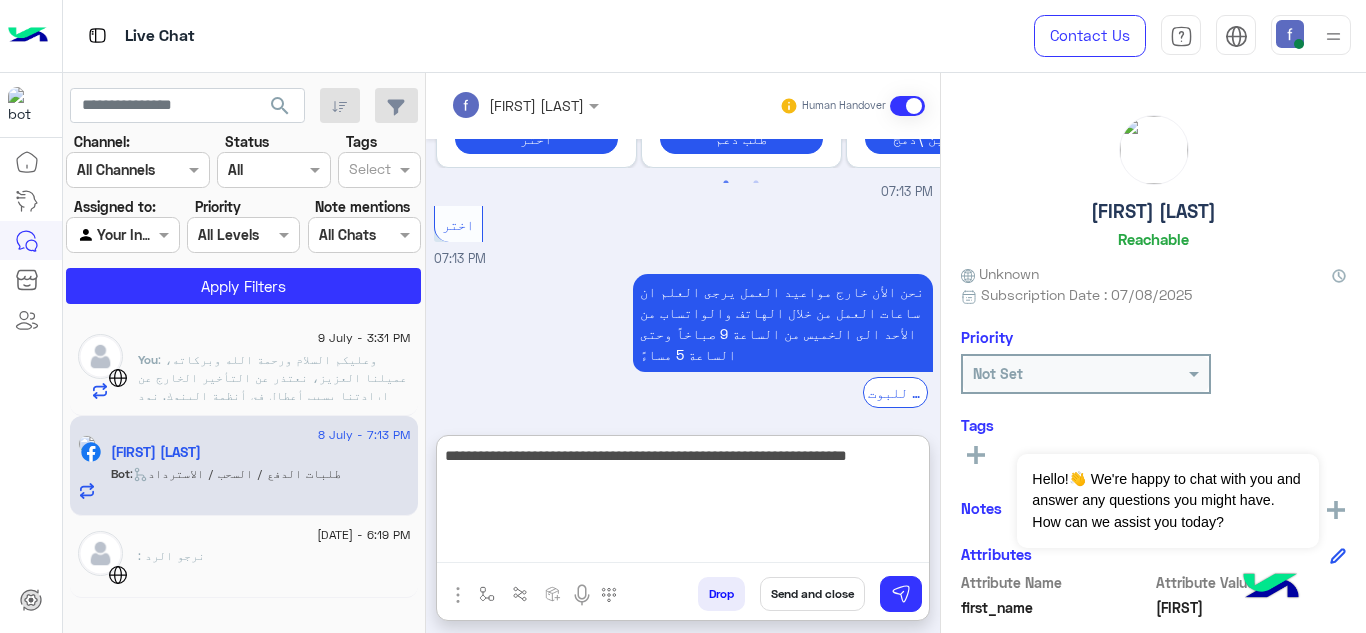 type 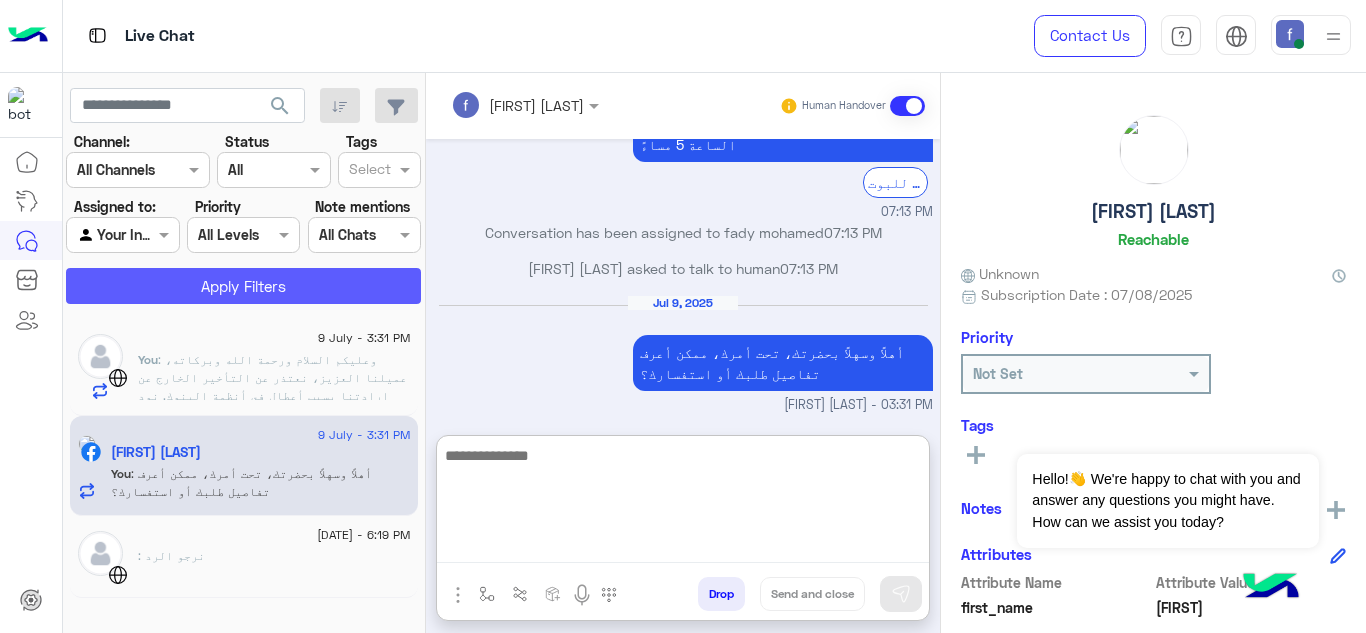 scroll, scrollTop: 754, scrollLeft: 0, axis: vertical 